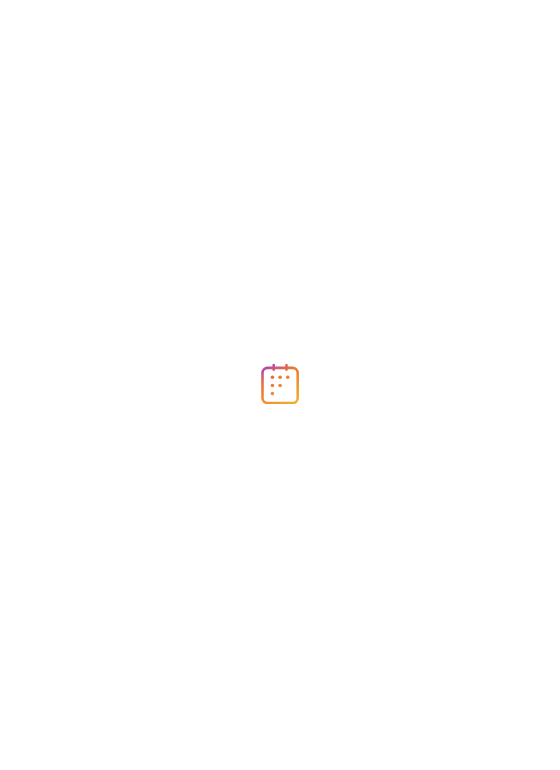 scroll, scrollTop: 0, scrollLeft: 0, axis: both 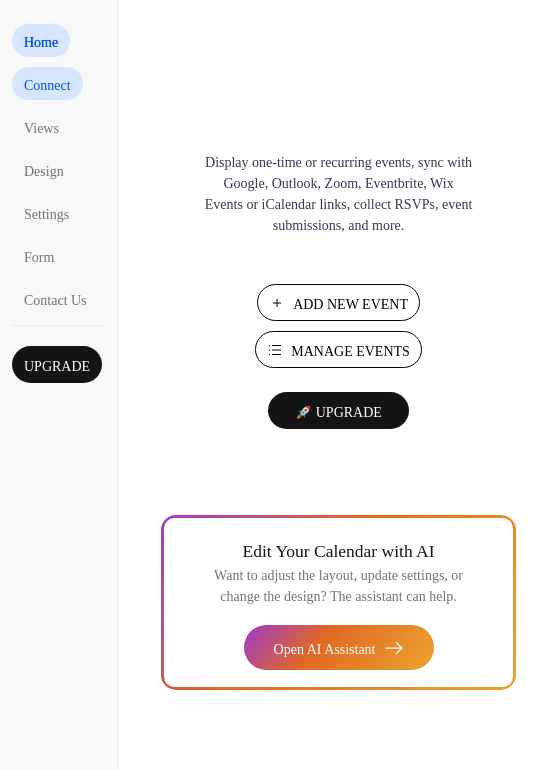 click on "Connect" at bounding box center (47, 85) 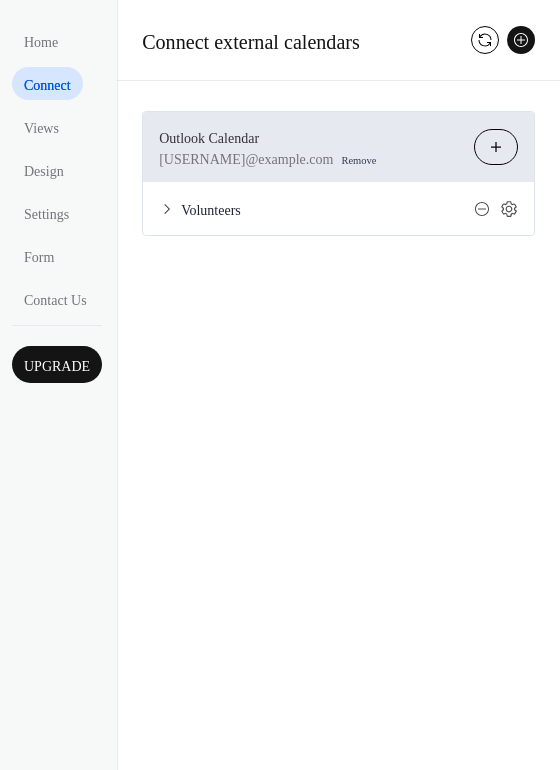 click on "Volunteers" at bounding box center (327, 210) 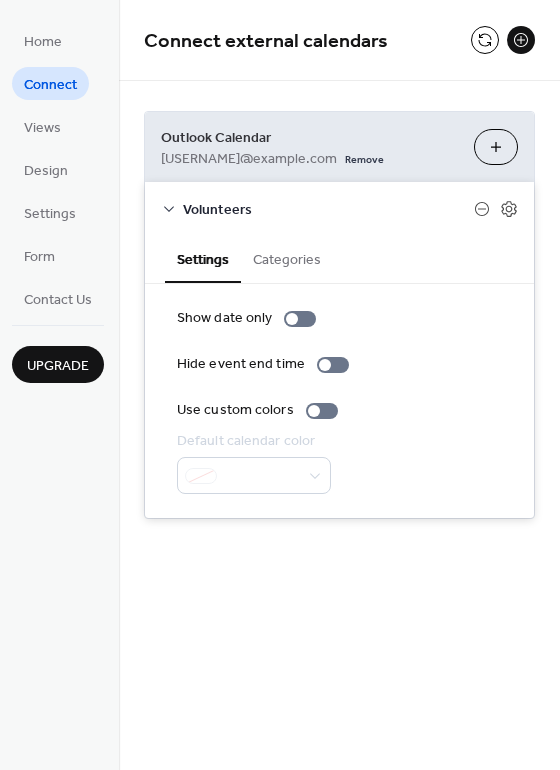 click on "Choose Calendars" at bounding box center (496, 147) 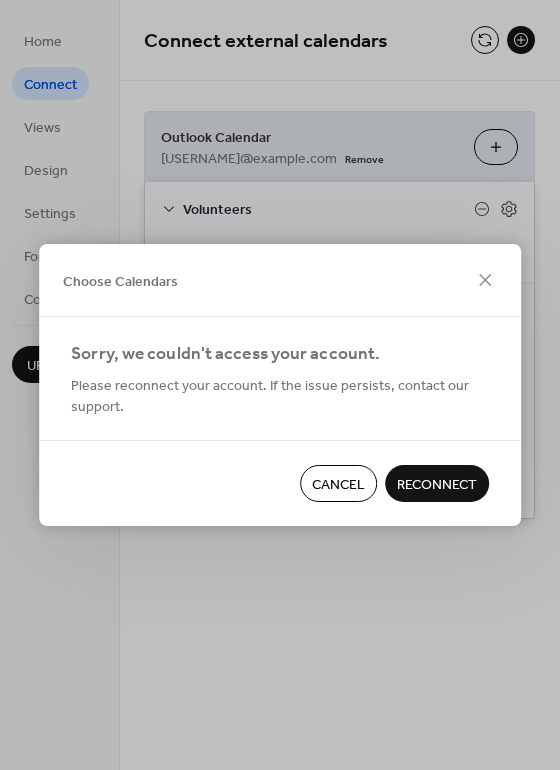 click on "Reconnect" at bounding box center (437, 485) 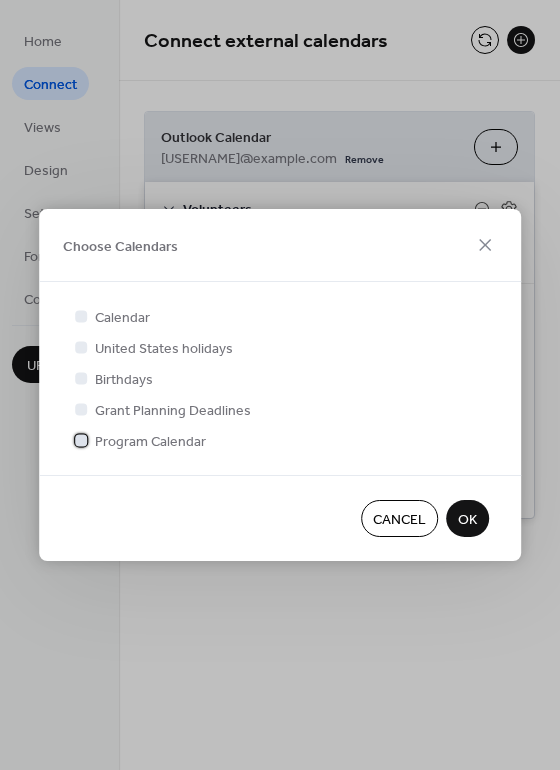 click at bounding box center (81, 440) 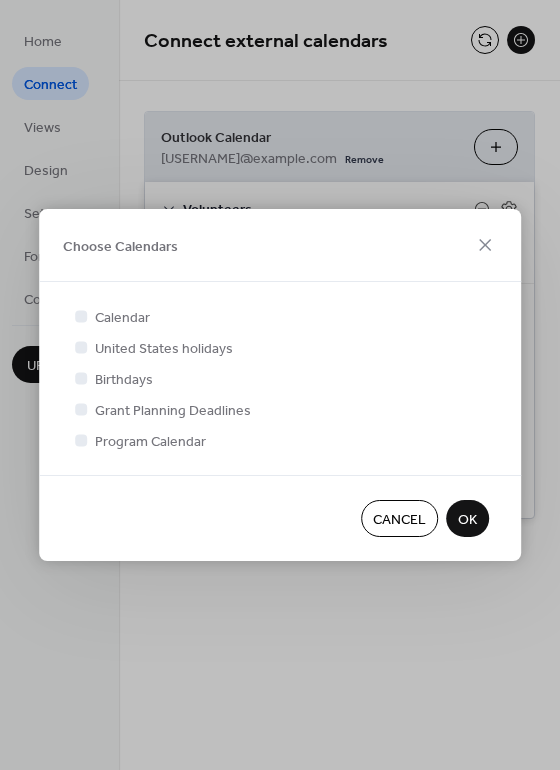 click on "OK" at bounding box center (467, 520) 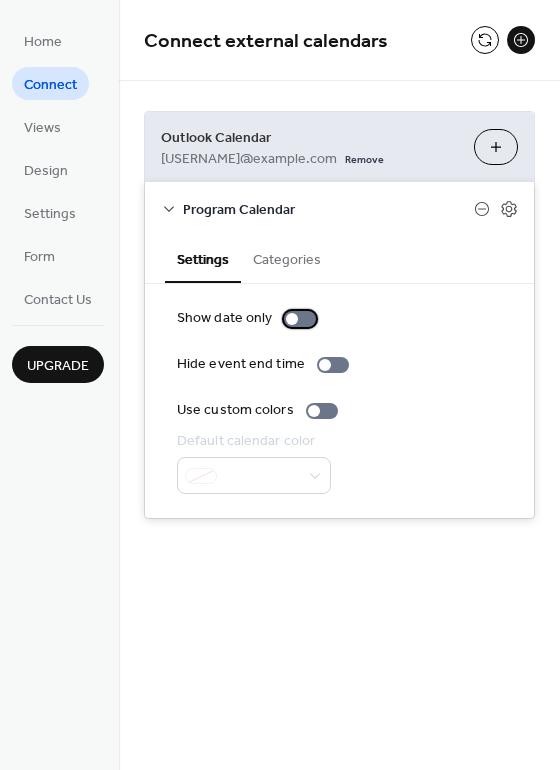 click at bounding box center (300, 319) 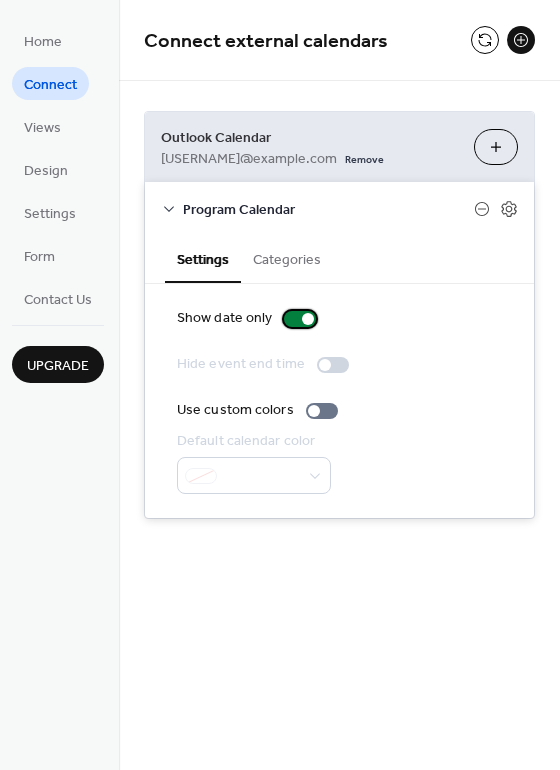 click at bounding box center (308, 319) 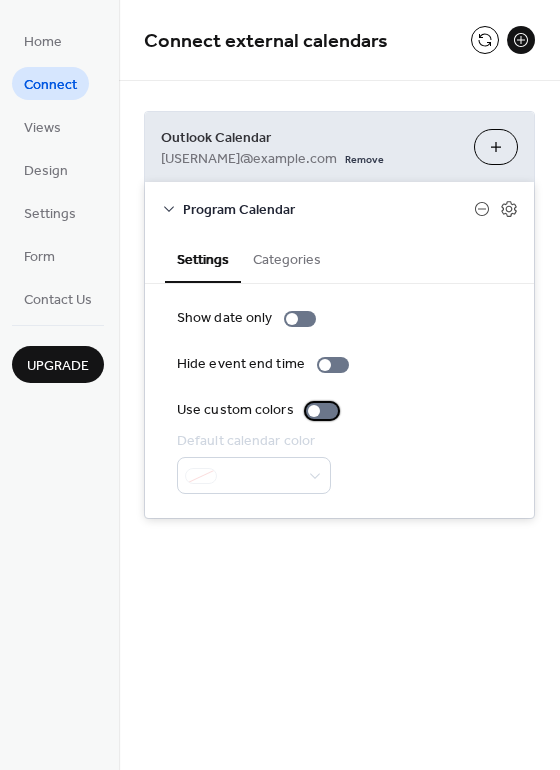 click at bounding box center (322, 411) 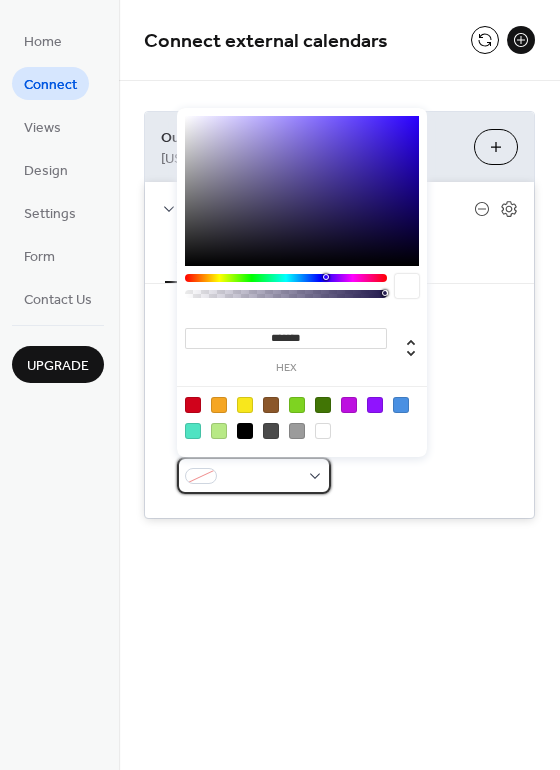 click at bounding box center [254, 475] 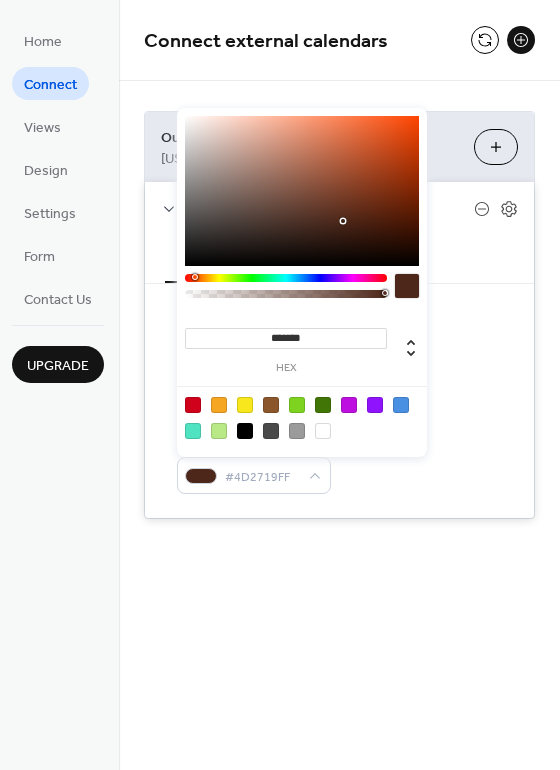click at bounding box center [286, 278] 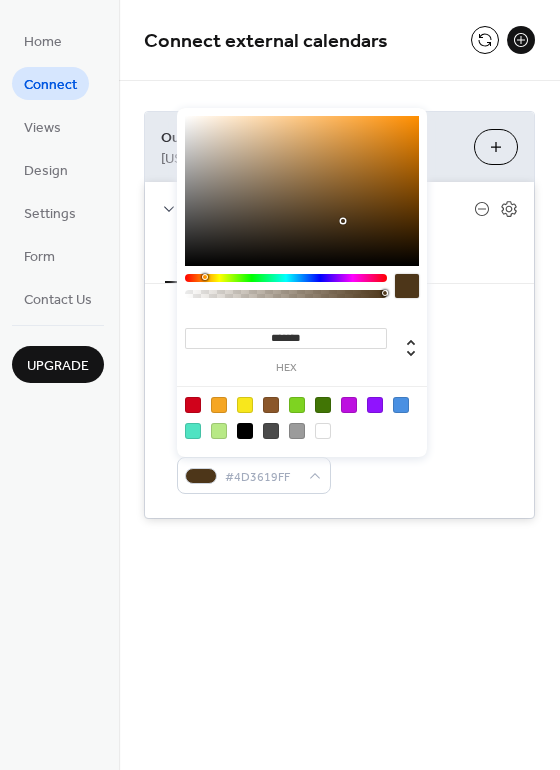click at bounding box center (302, 191) 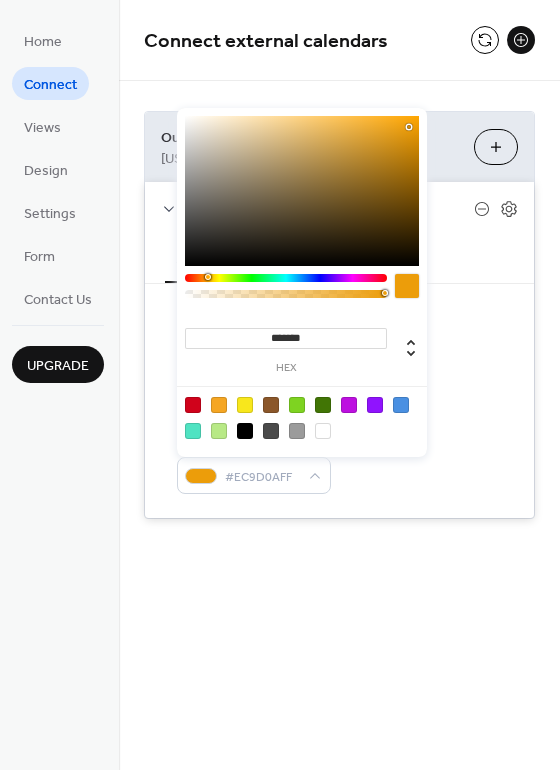 click at bounding box center (286, 291) 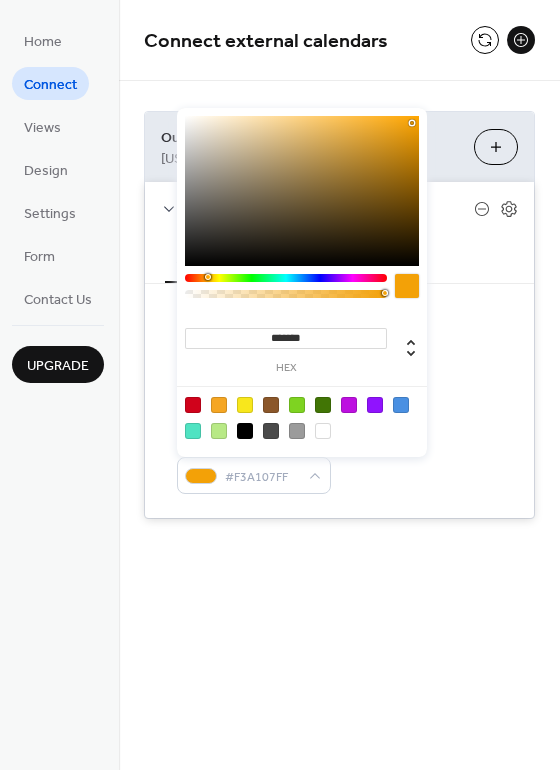 type on "*******" 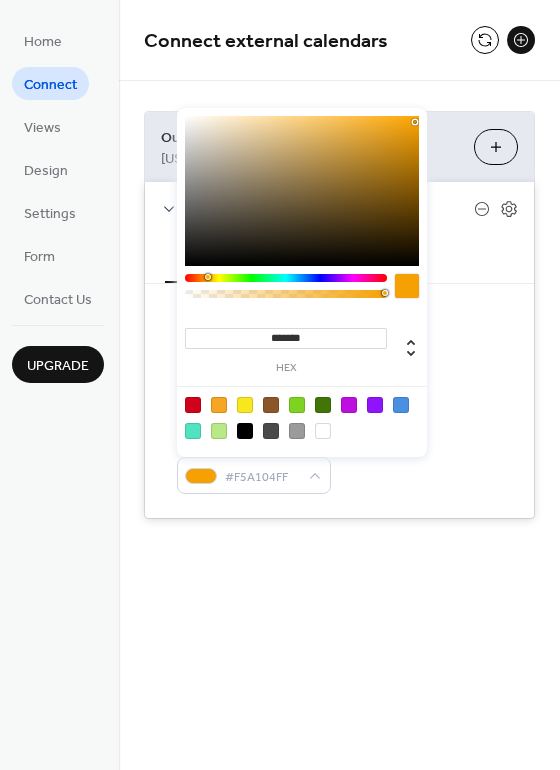 click at bounding box center (415, 122) 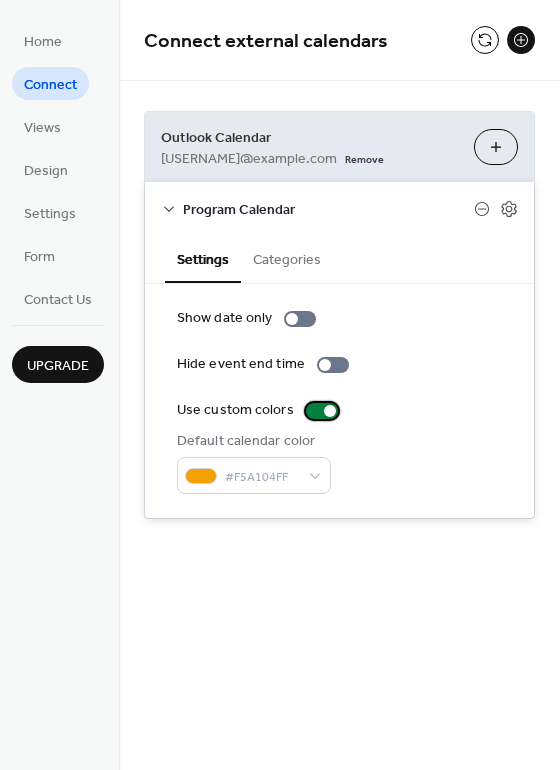 click at bounding box center [330, 411] 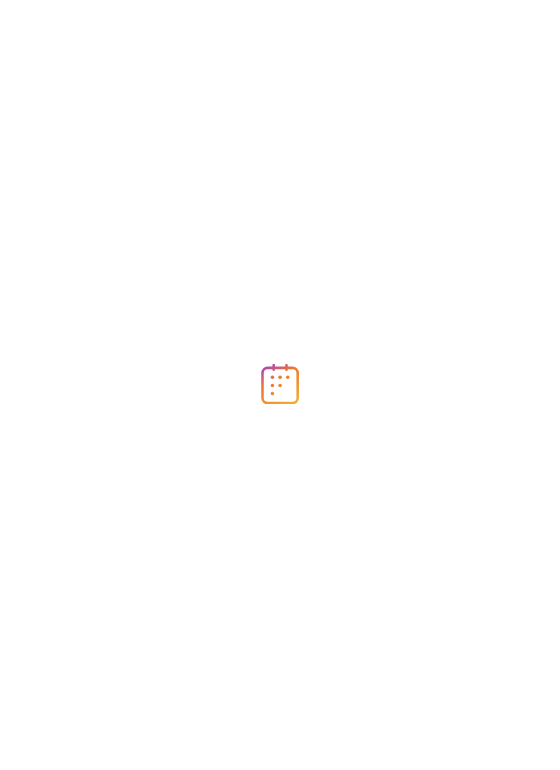 scroll, scrollTop: 0, scrollLeft: 0, axis: both 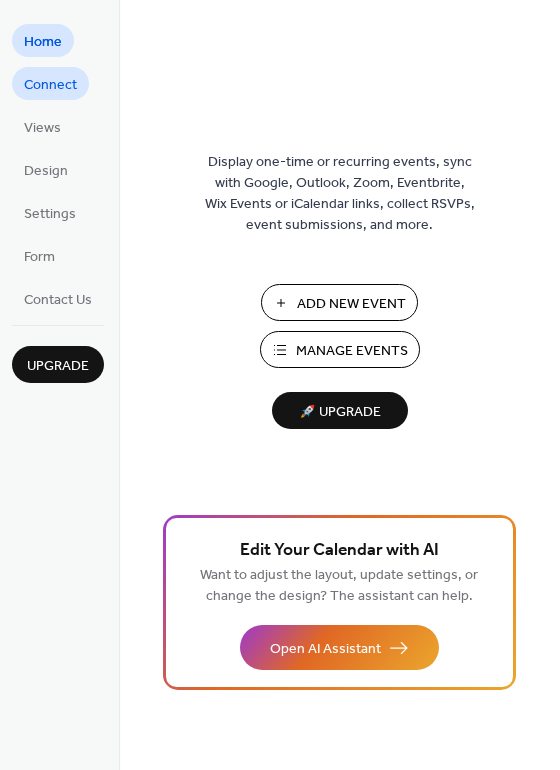 click on "Connect" at bounding box center [50, 85] 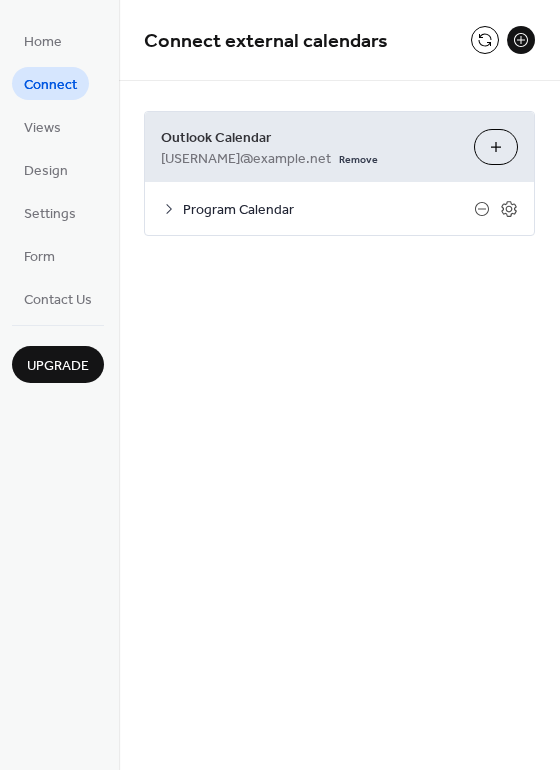 click on "Program Calendar" at bounding box center (328, 210) 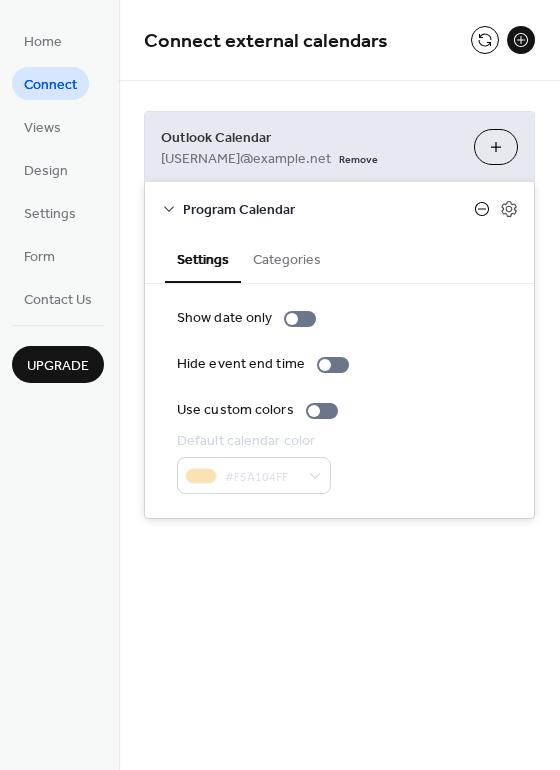 click 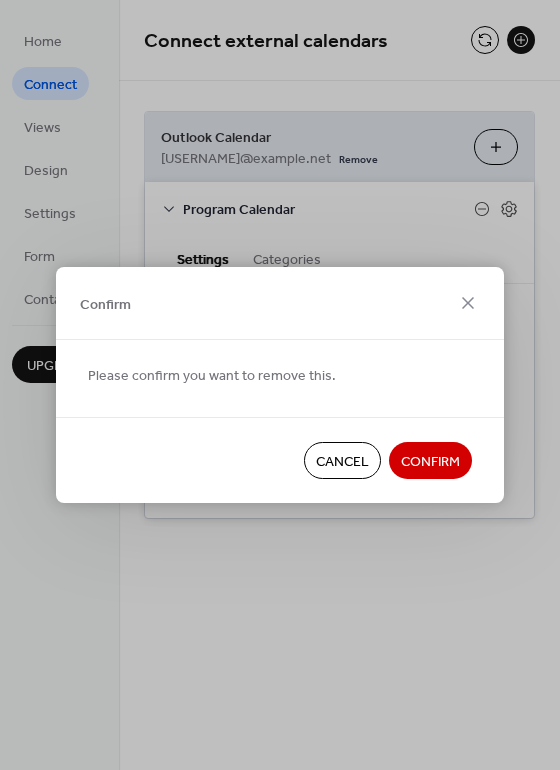 click on "Confirm" at bounding box center (430, 462) 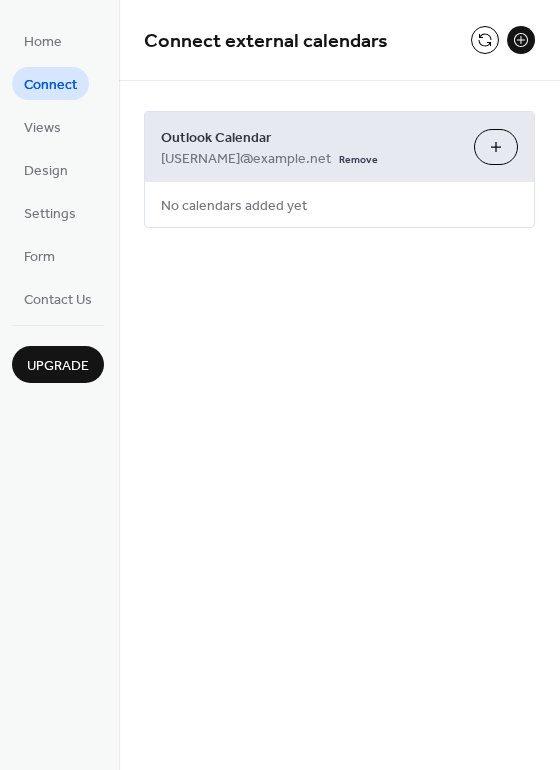 click on "Choose Calendars" at bounding box center (496, 147) 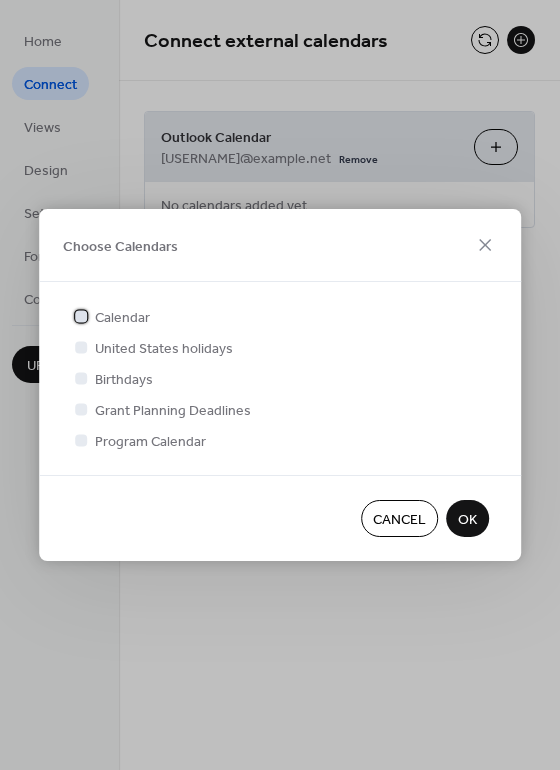 click at bounding box center [81, 316] 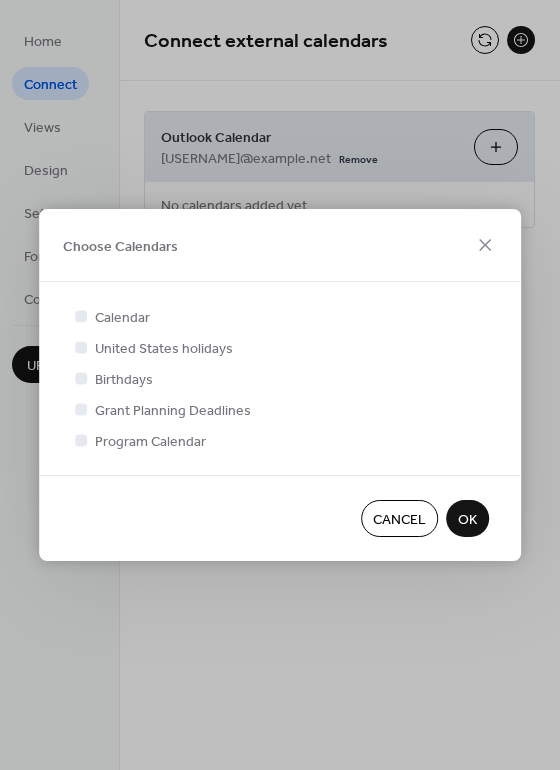 click on "OK" at bounding box center (467, 520) 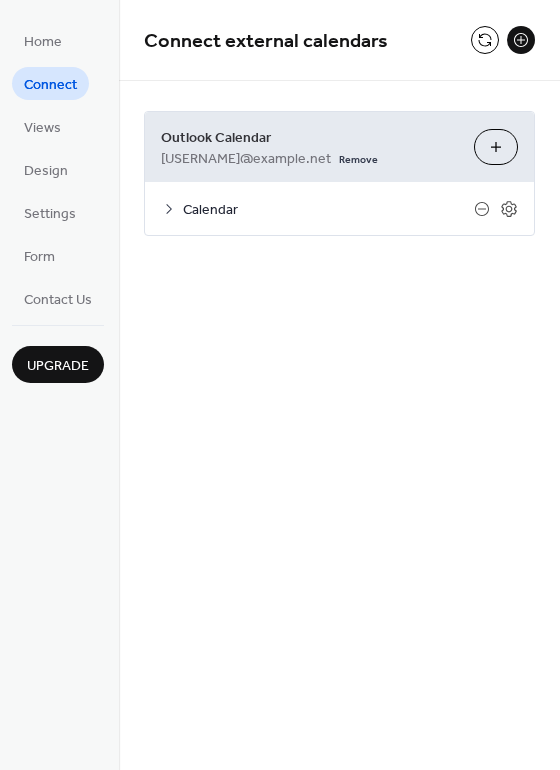 click on "Calendar" at bounding box center (328, 210) 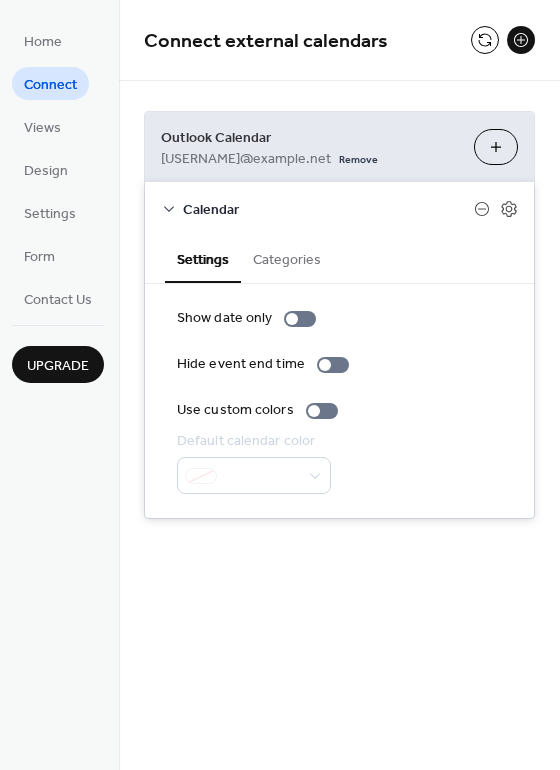 click on "Categories" at bounding box center [287, 258] 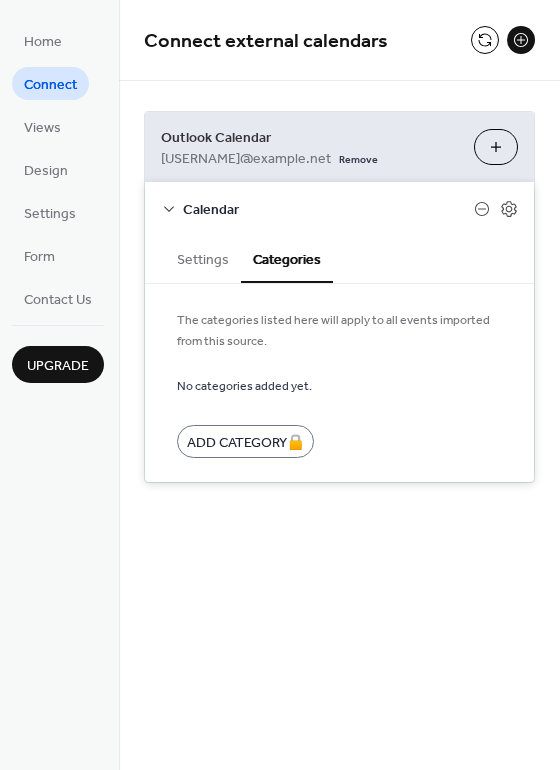 drag, startPoint x: 166, startPoint y: 205, endPoint x: 178, endPoint y: 208, distance: 12.369317 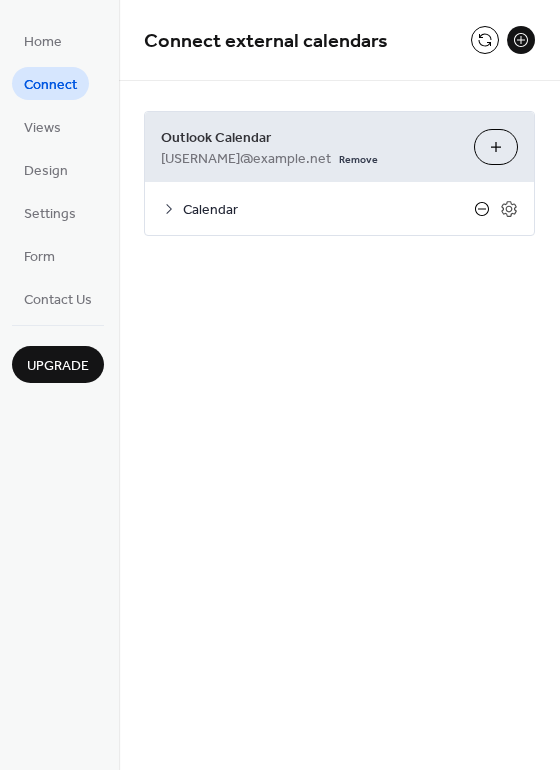 click 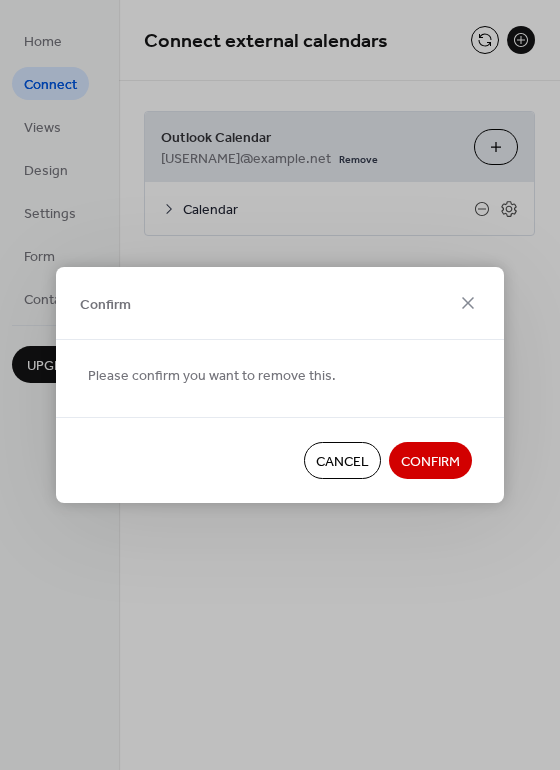click on "Confirm" at bounding box center (430, 462) 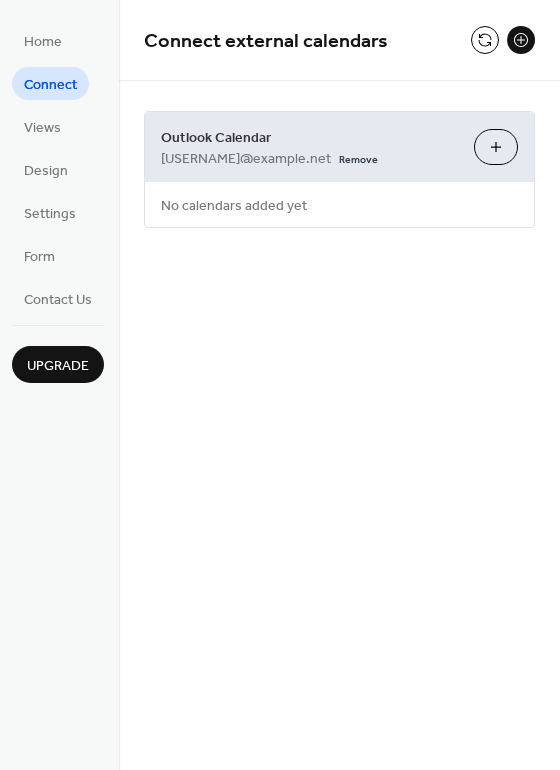 click on "Choose Calendars" at bounding box center (496, 147) 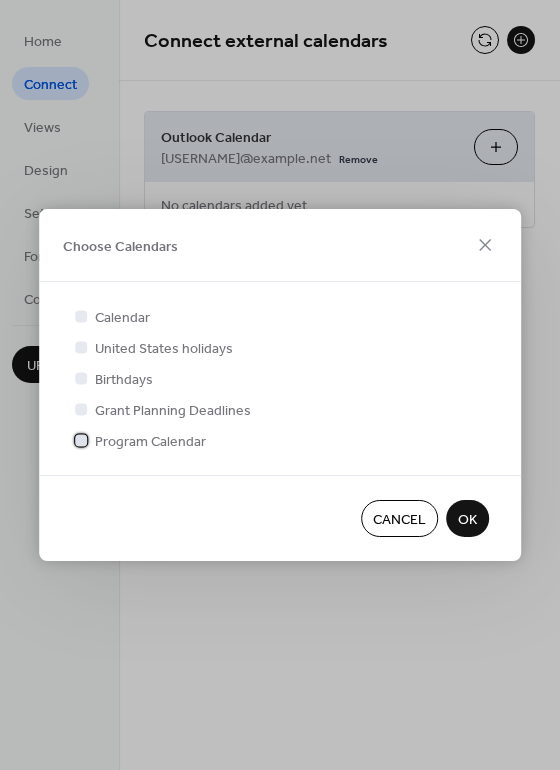 click at bounding box center [81, 440] 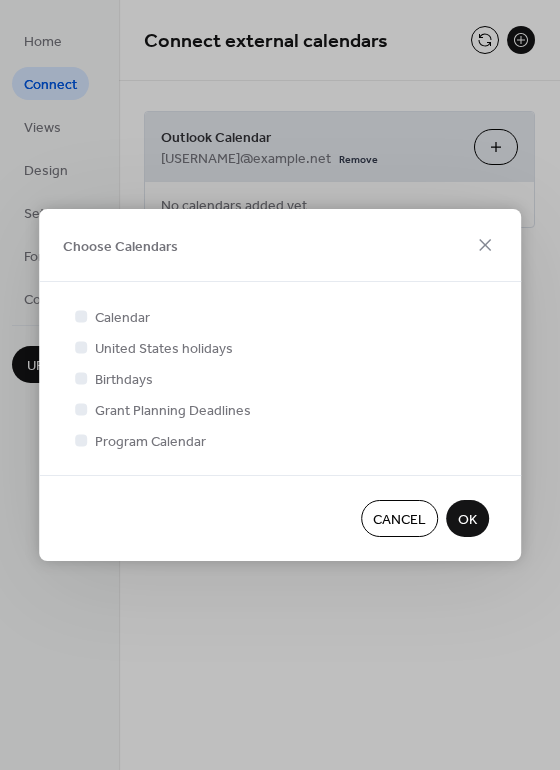 click on "OK" at bounding box center [467, 520] 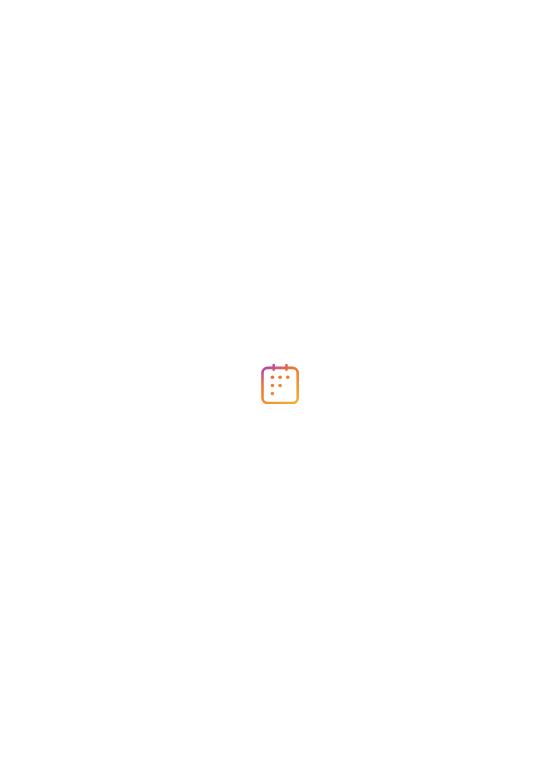 scroll, scrollTop: 0, scrollLeft: 0, axis: both 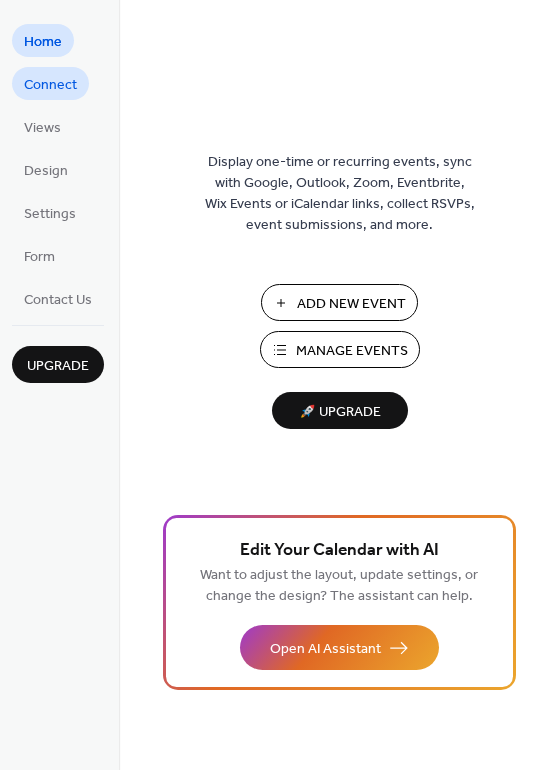 click on "Connect" at bounding box center (50, 85) 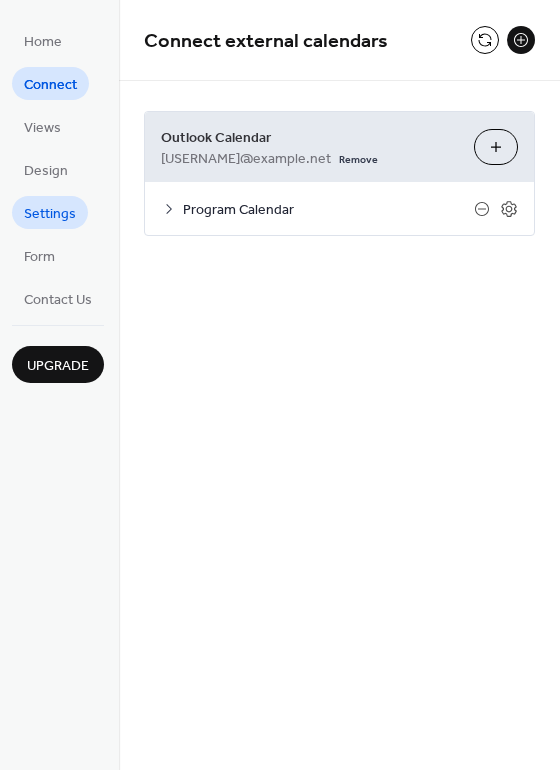 click on "Settings" at bounding box center [50, 214] 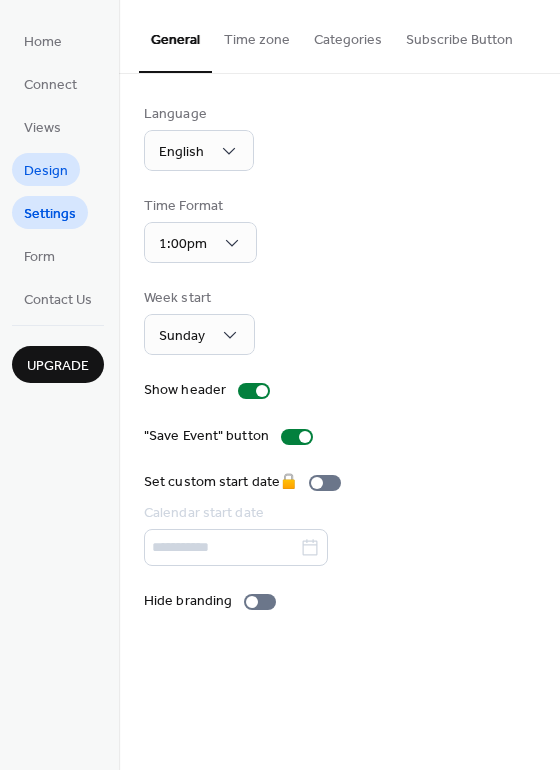 click on "Design" at bounding box center (46, 171) 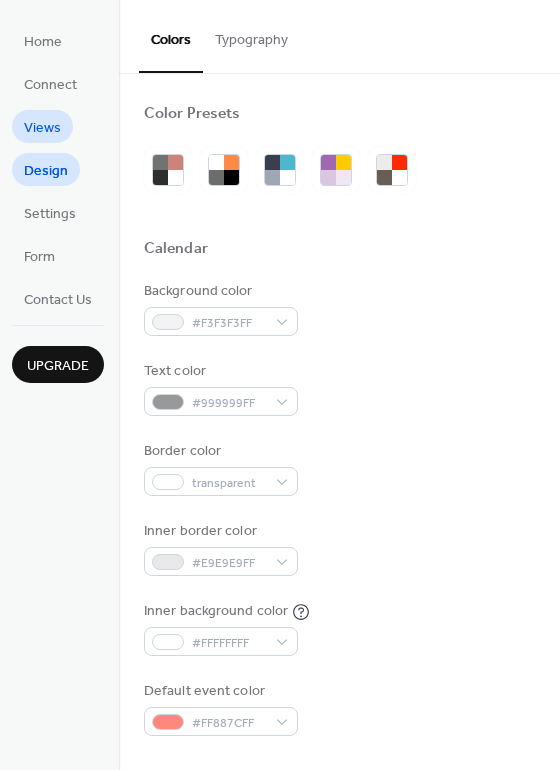 click on "Views" at bounding box center [42, 128] 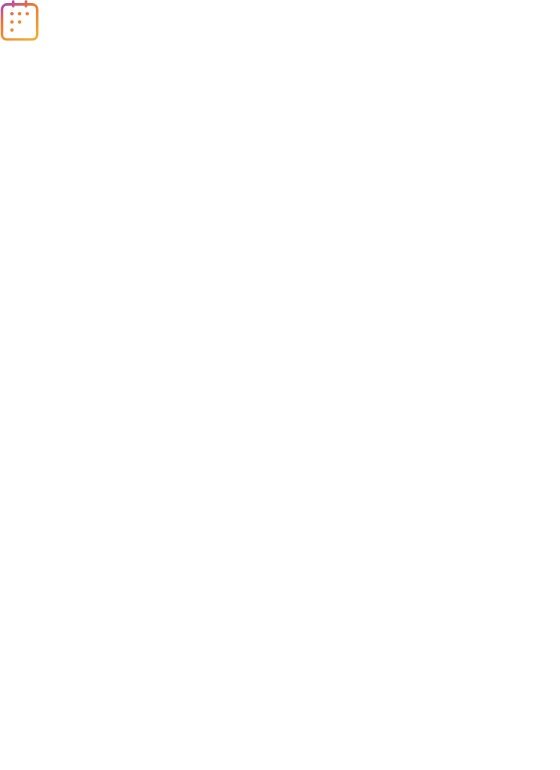 scroll, scrollTop: 0, scrollLeft: 0, axis: both 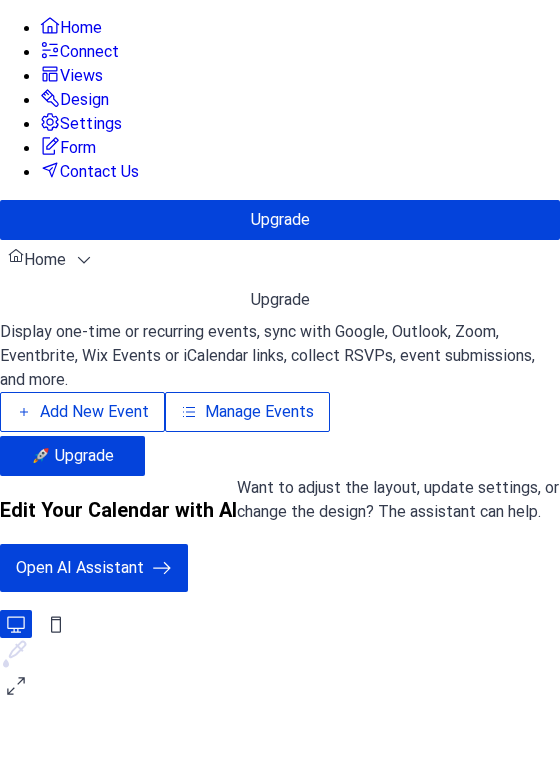 click on "Connect" at bounding box center [89, 52] 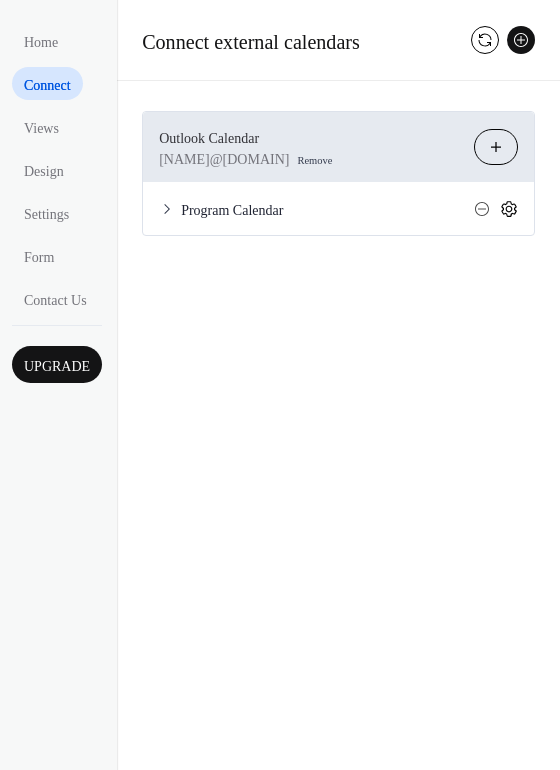 click 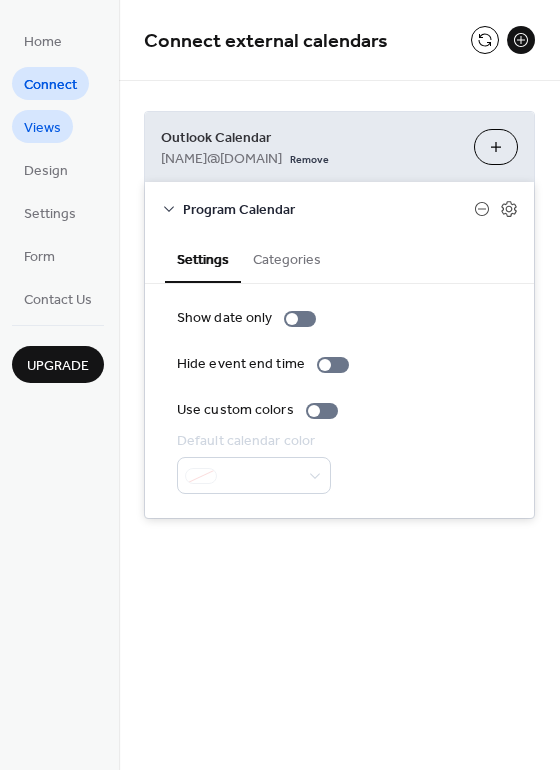 click on "Views" at bounding box center (42, 128) 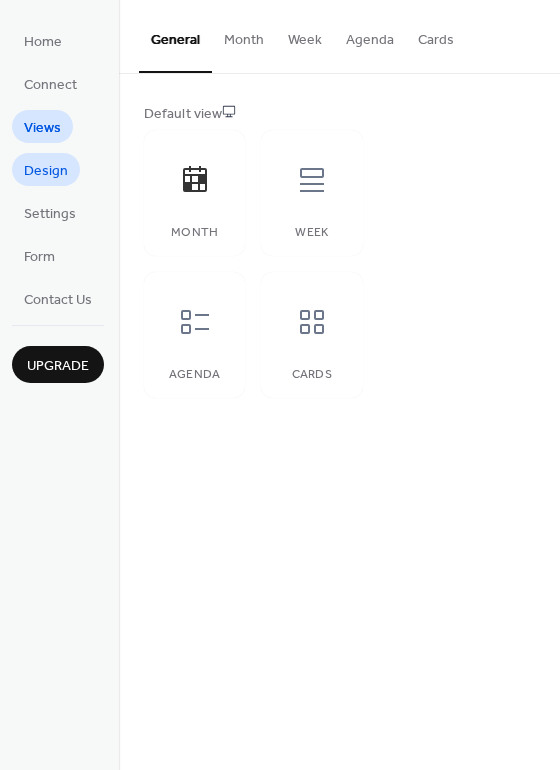 click on "Design" at bounding box center (46, 171) 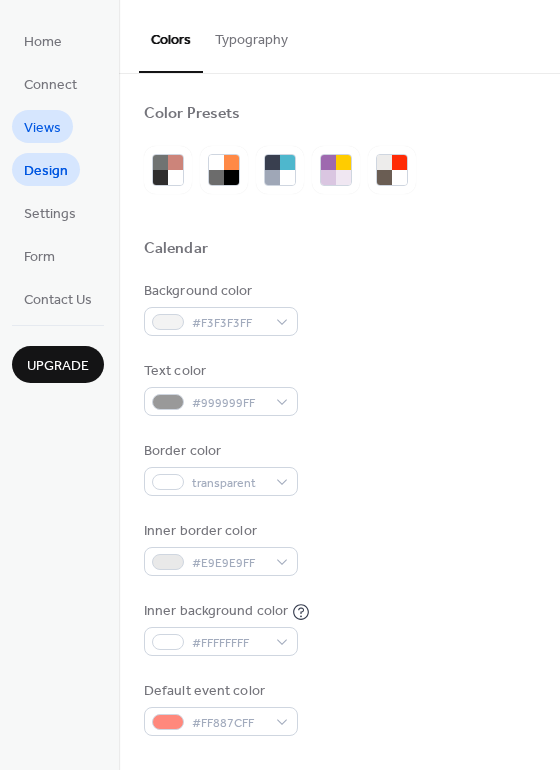 click on "Views" at bounding box center (42, 128) 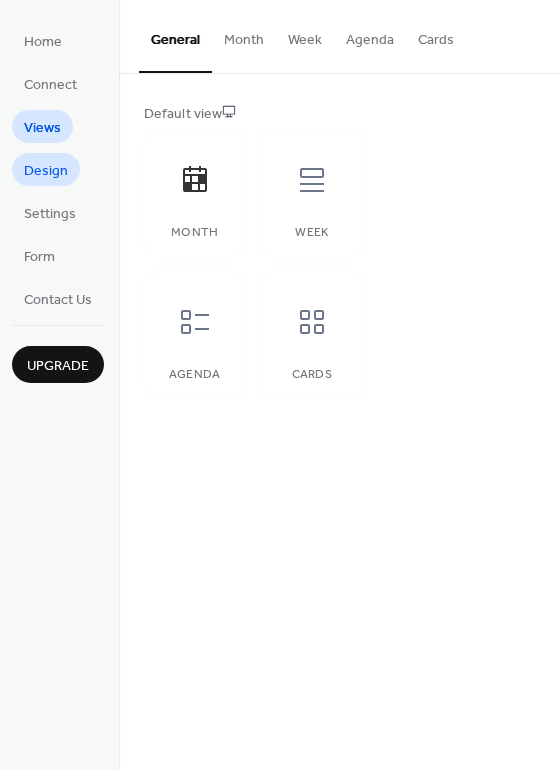 click on "Design" at bounding box center (46, 171) 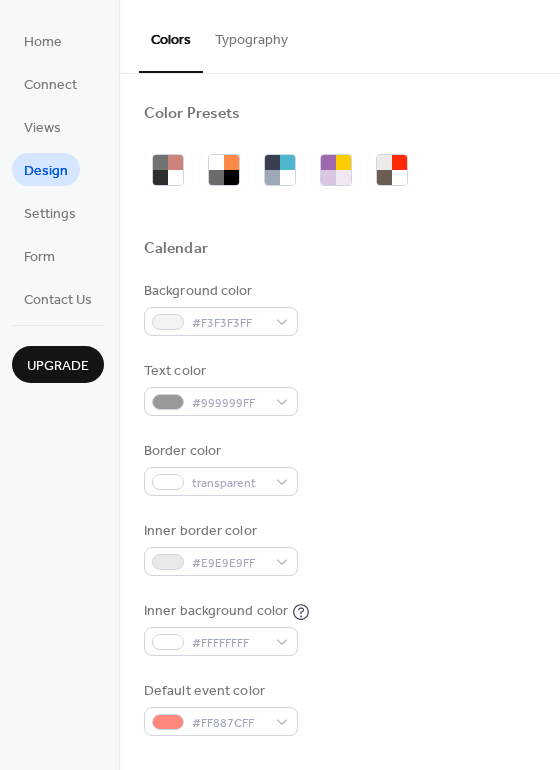 click on "Home Connect Views Design Settings Form Contact Us" at bounding box center [58, 169] 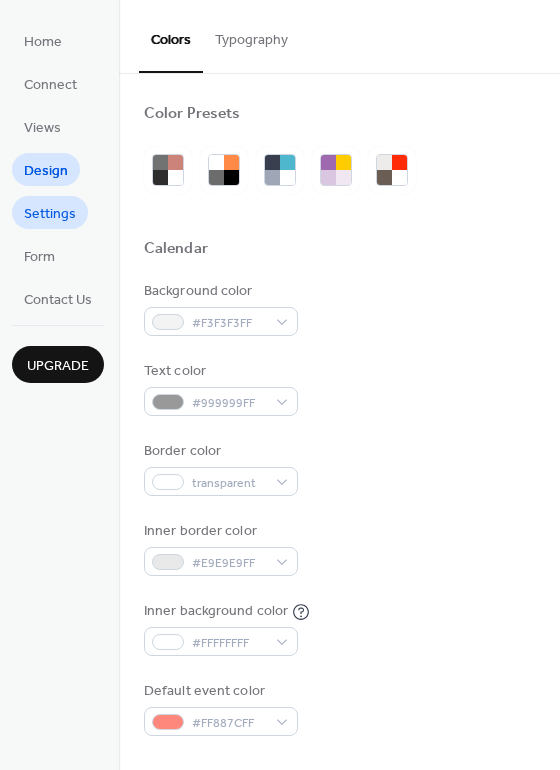 click on "Settings" at bounding box center [50, 214] 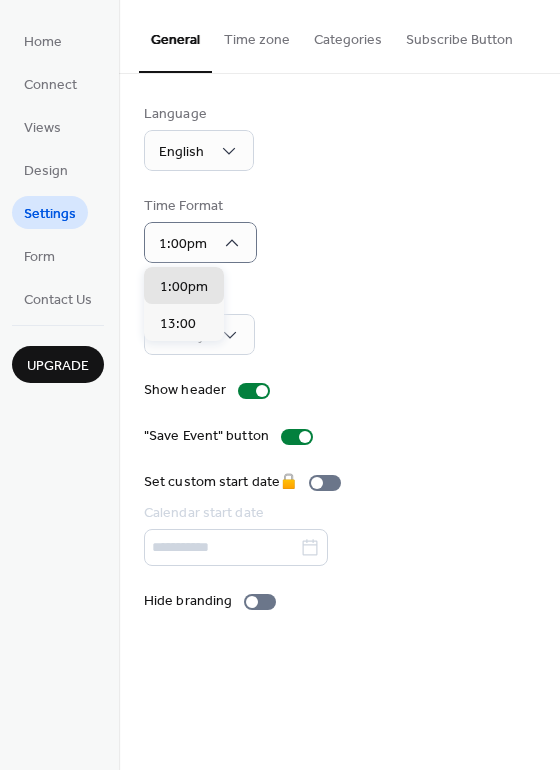 click on "Time Format 1:00pm" at bounding box center [339, 229] 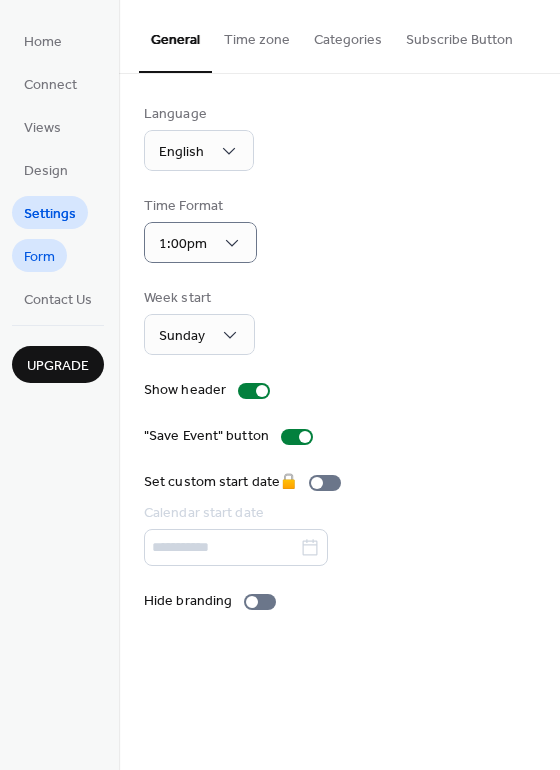 click on "Form" at bounding box center [39, 255] 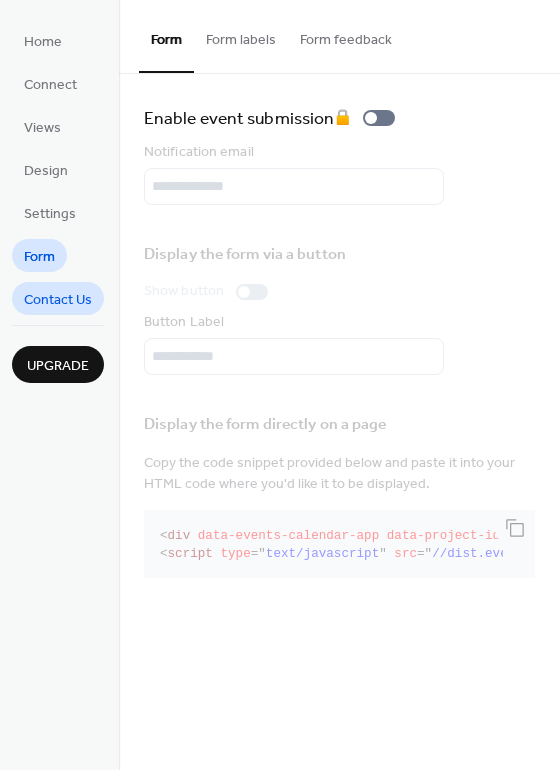 click on "Contact Us" at bounding box center (58, 300) 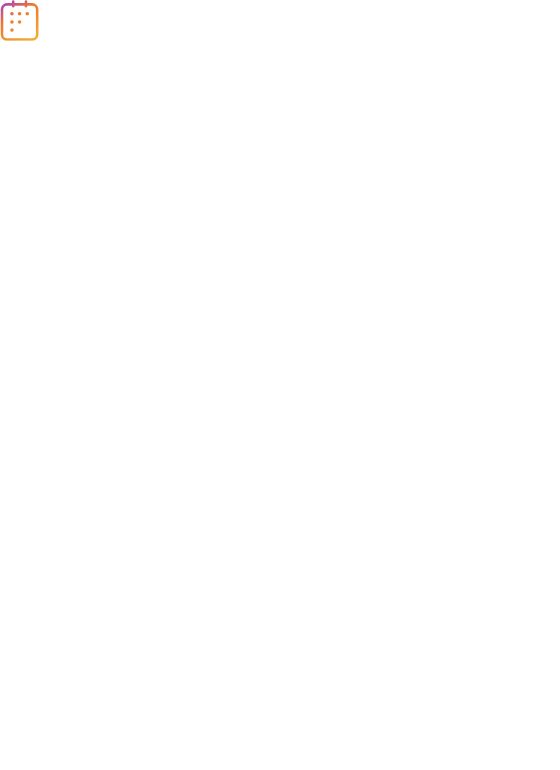 scroll, scrollTop: 0, scrollLeft: 0, axis: both 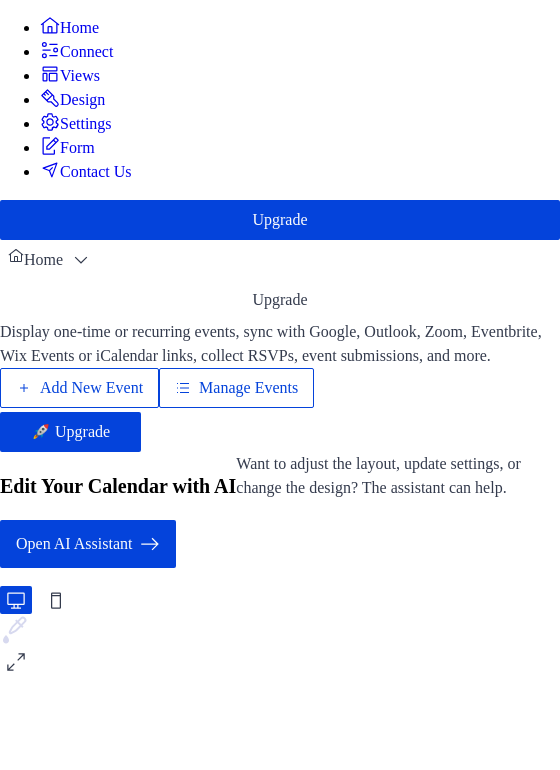 click on "Connect" at bounding box center [86, 52] 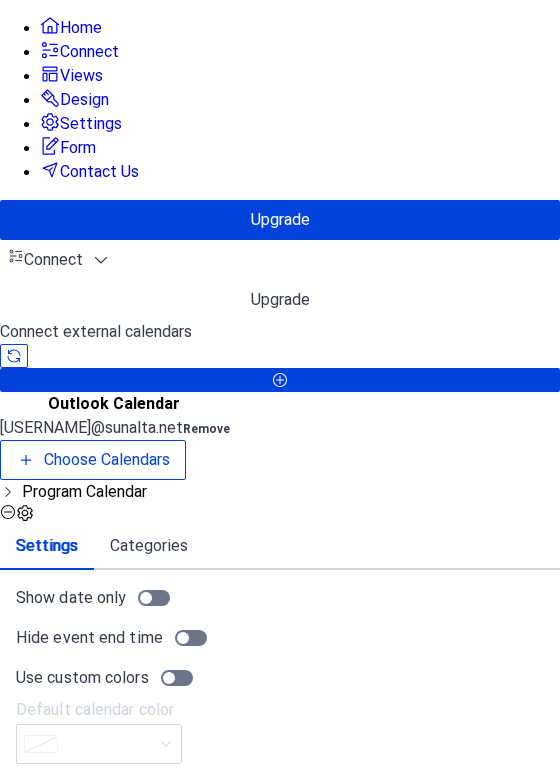 click on "Program Calendar" at bounding box center [84, 492] 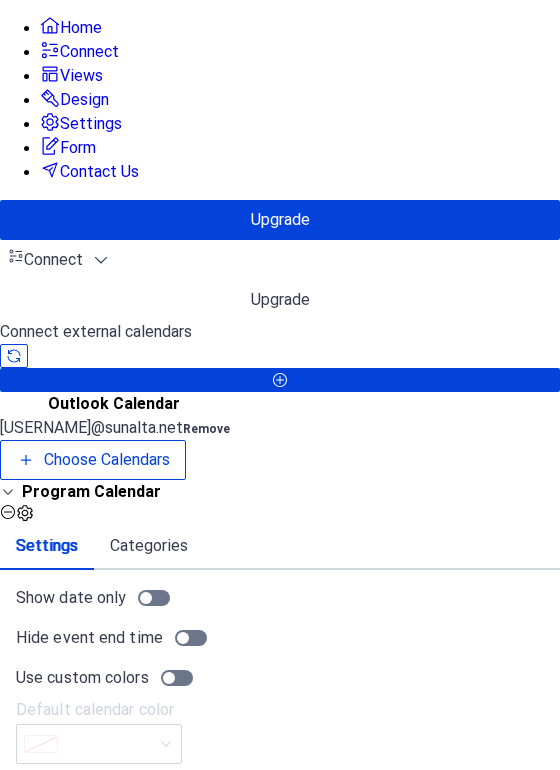 click 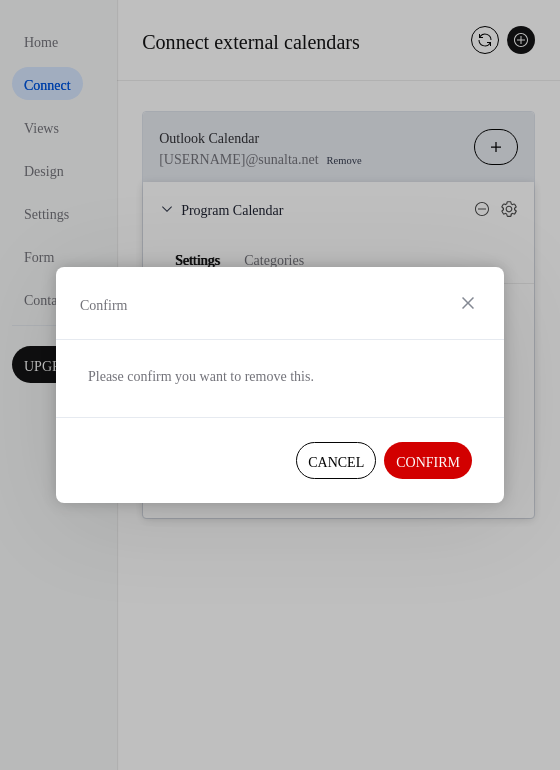 click on "Confirm" at bounding box center (428, 462) 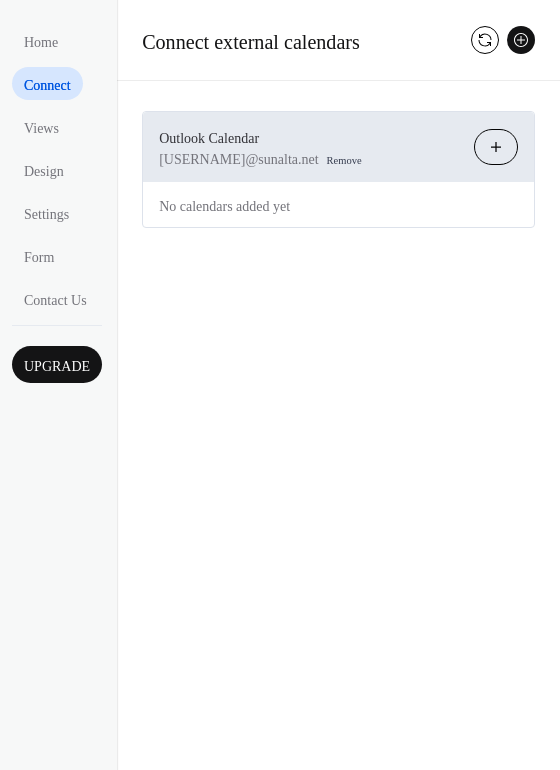 click on "Choose Calendars" at bounding box center [496, 147] 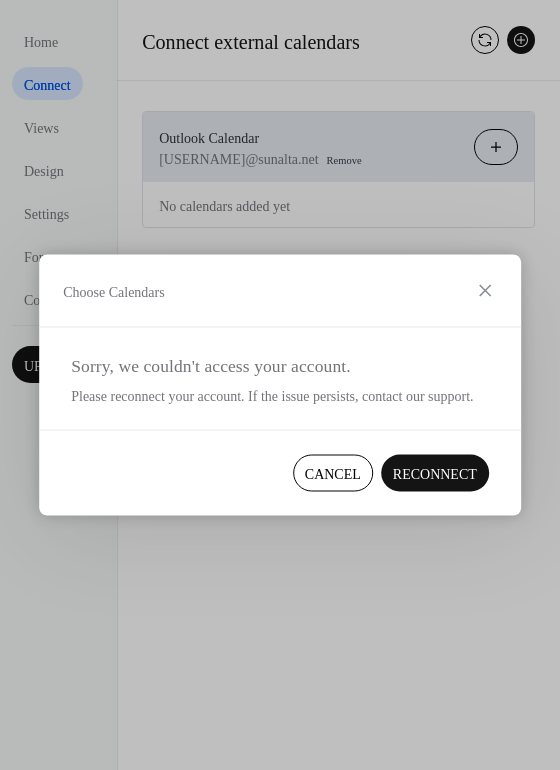 click on "Reconnect" at bounding box center [435, 474] 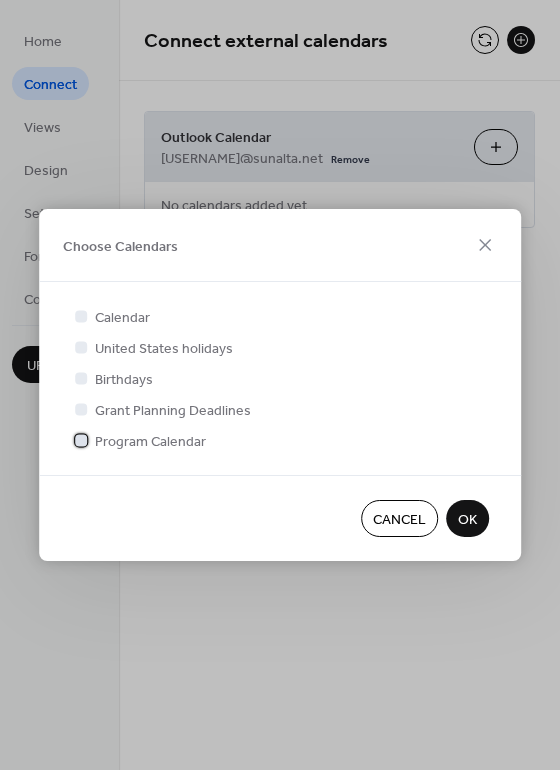 click at bounding box center [81, 440] 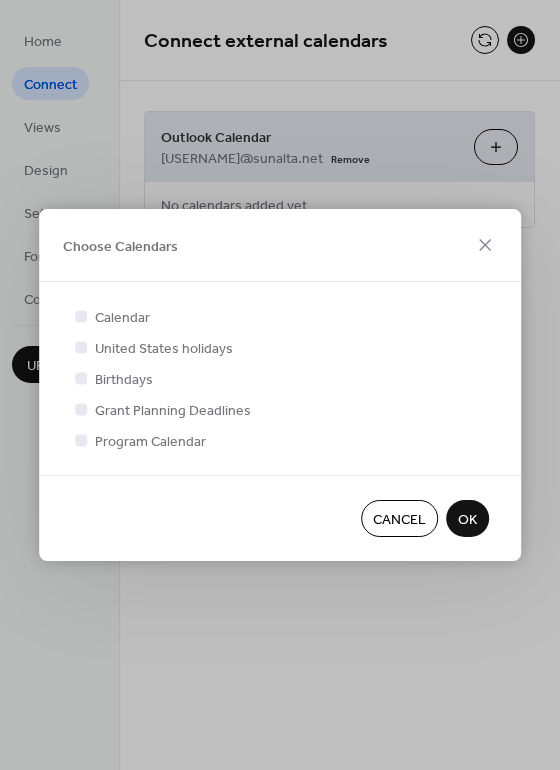 click on "OK" at bounding box center [467, 518] 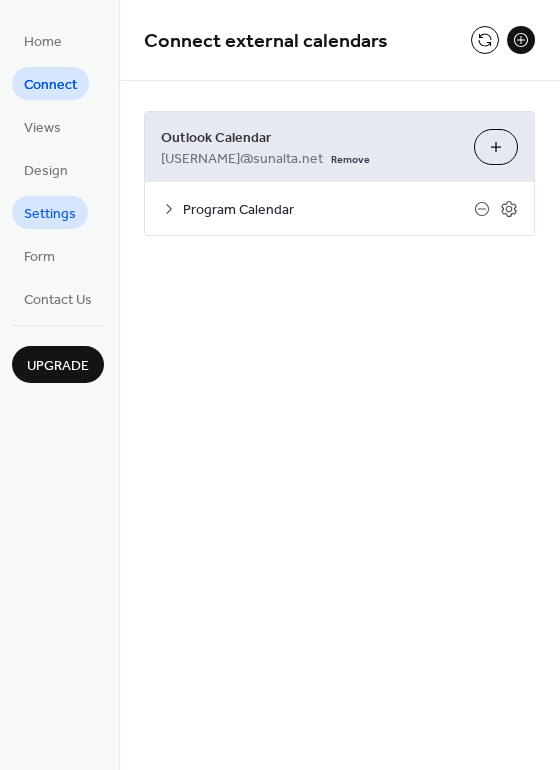 click on "Settings" at bounding box center (50, 214) 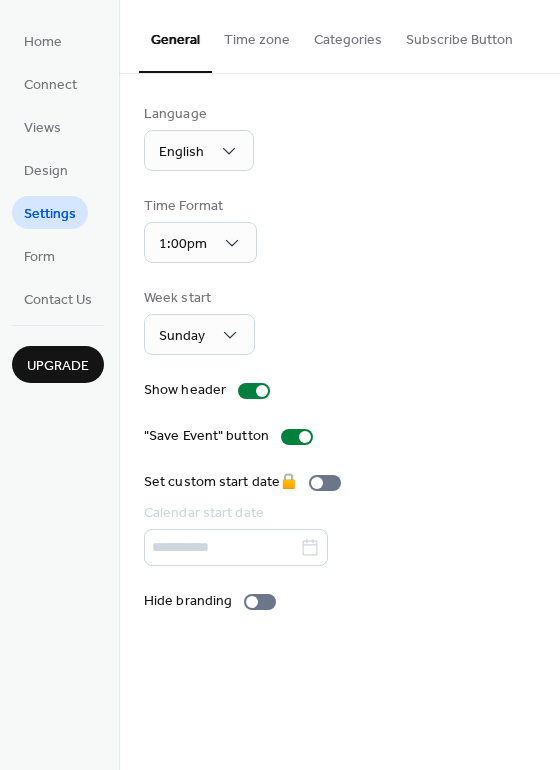 click on "Time Format 1:00pm" at bounding box center [339, 229] 